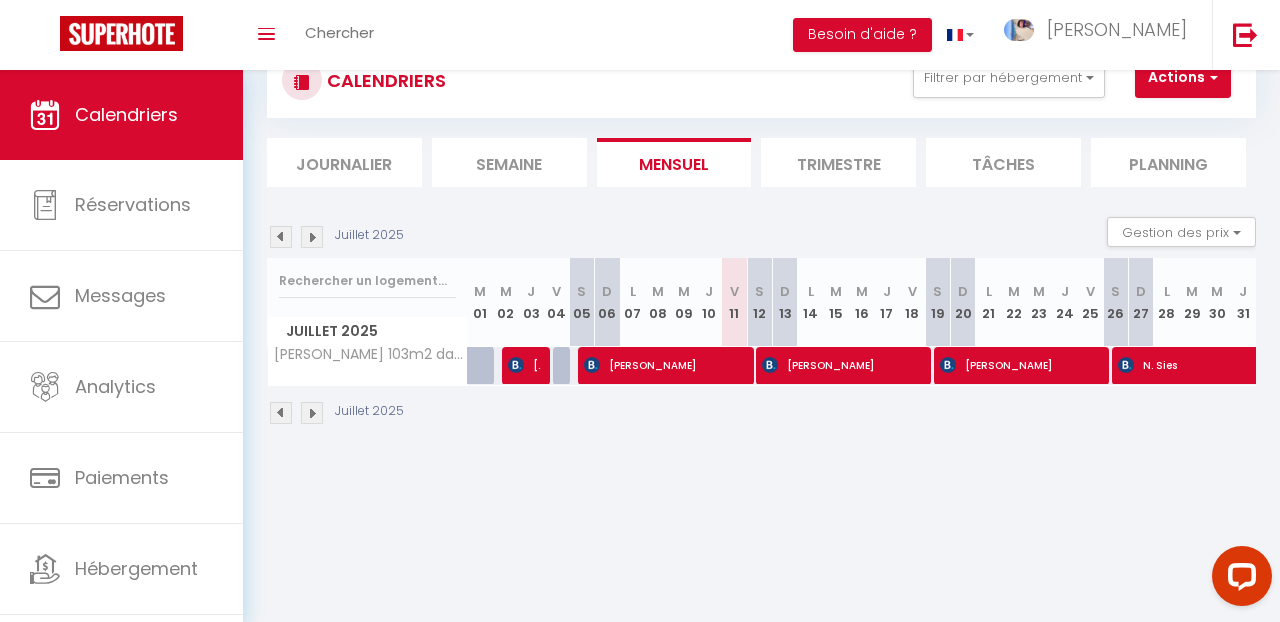 scroll, scrollTop: 70, scrollLeft: 0, axis: vertical 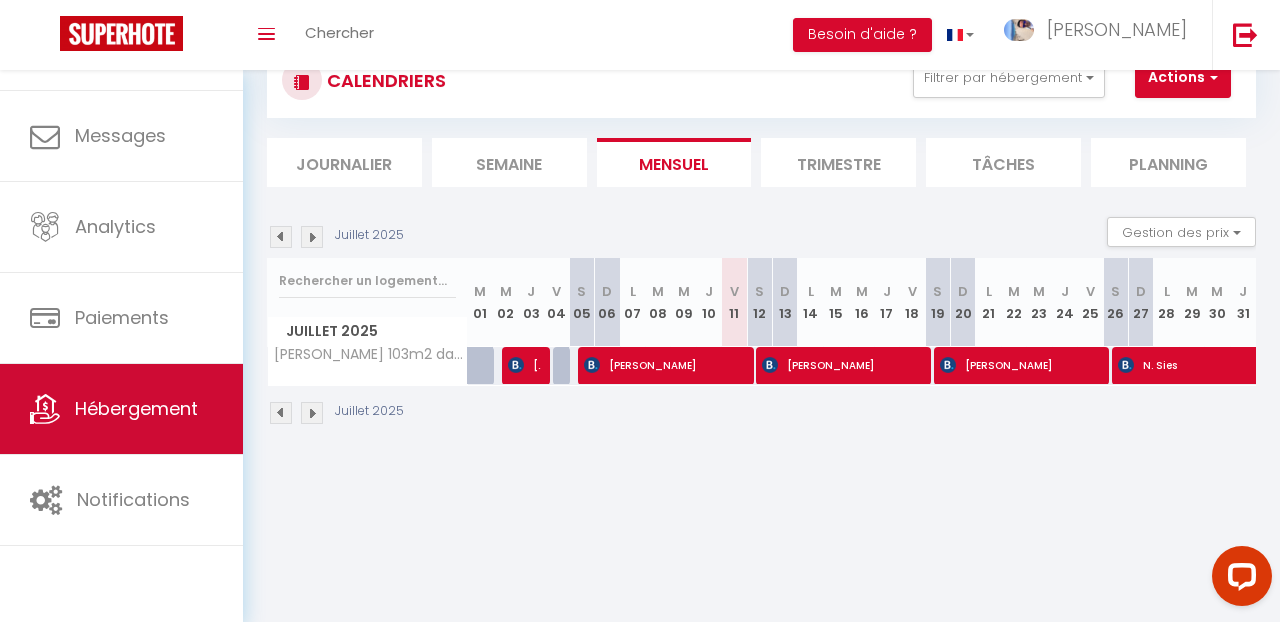 click on "Hébergement" at bounding box center (136, 408) 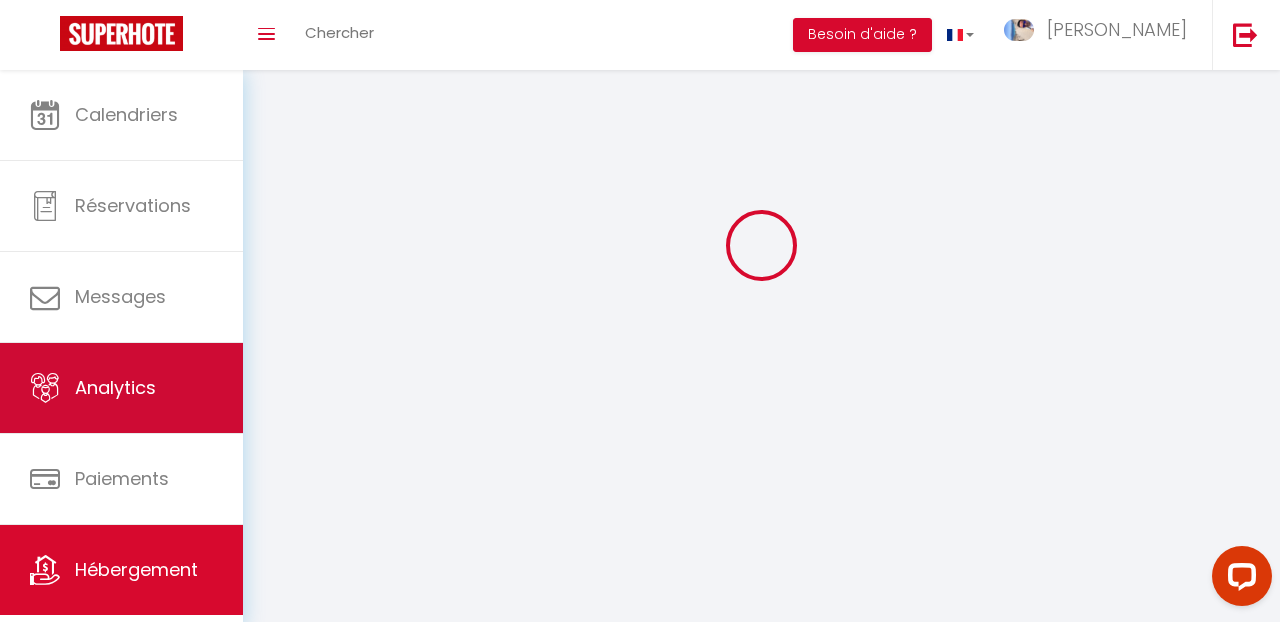scroll, scrollTop: 0, scrollLeft: 0, axis: both 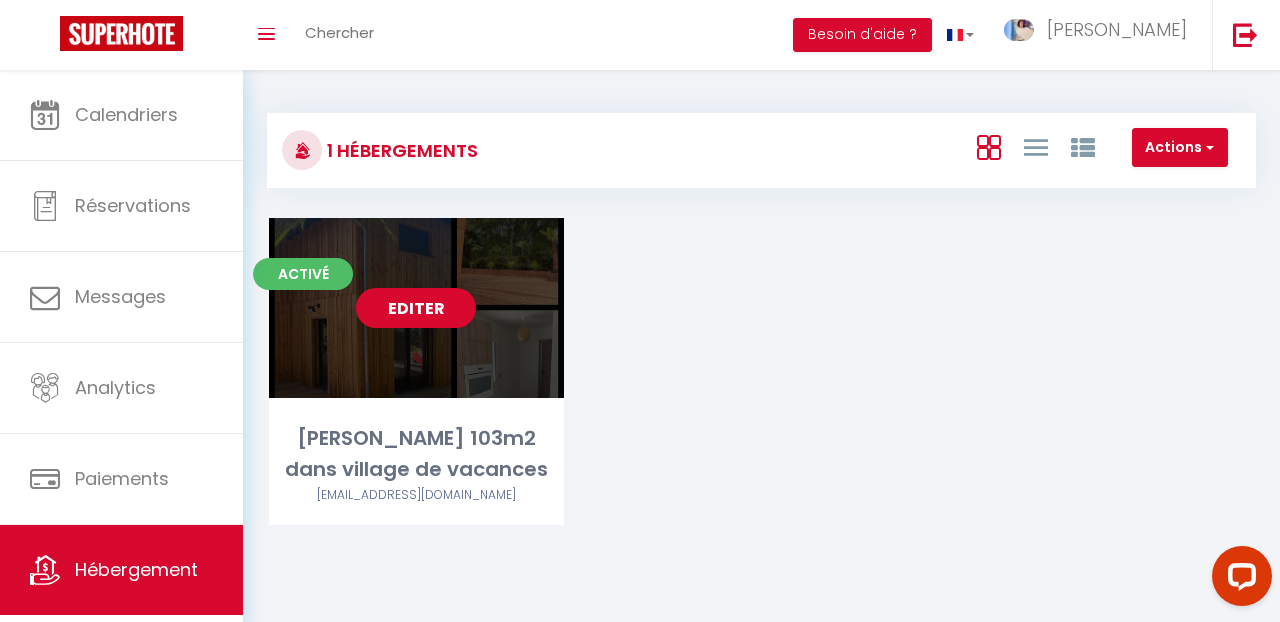 click on "Editer" at bounding box center [416, 308] 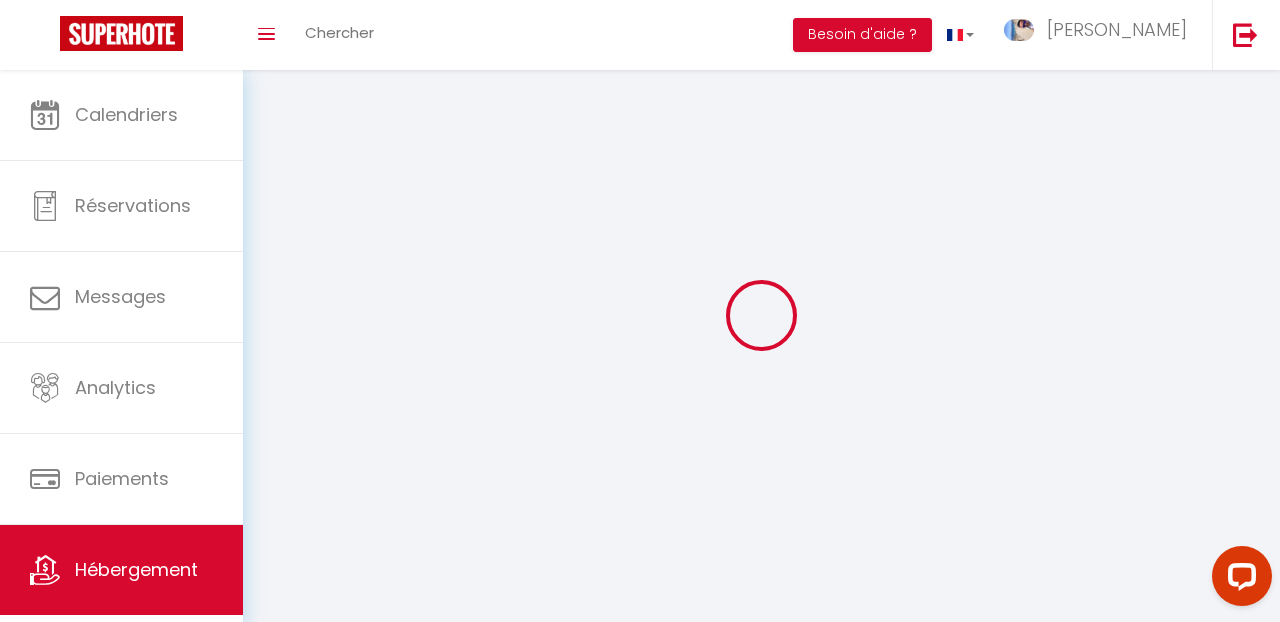 select 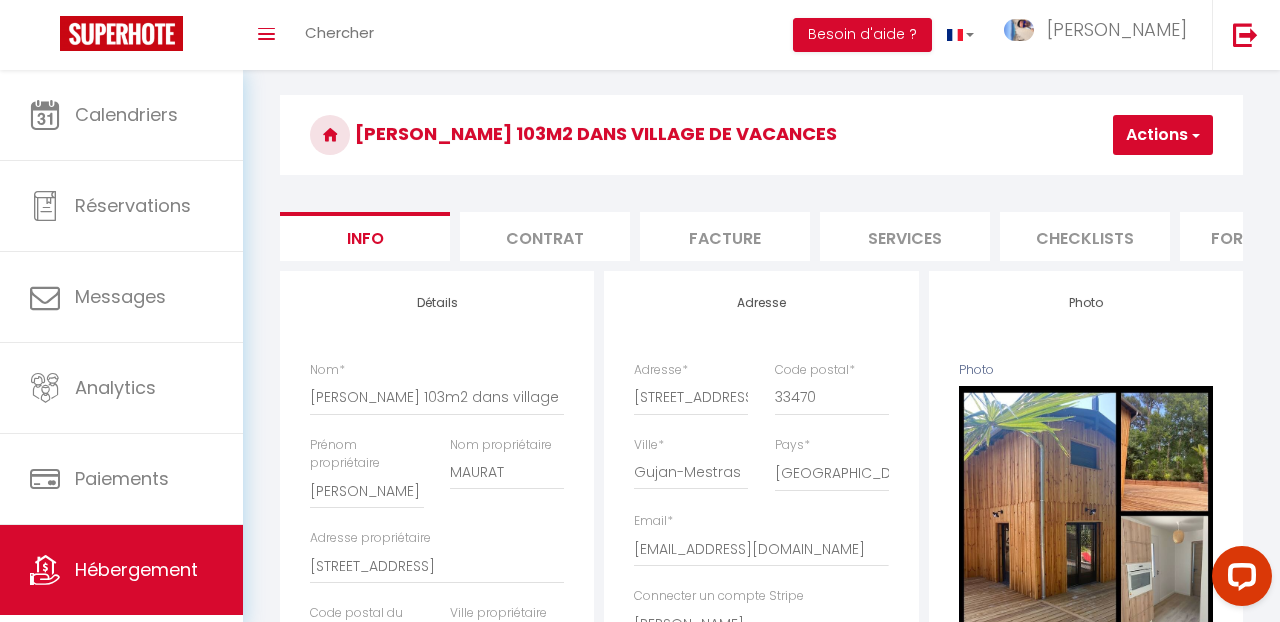 scroll, scrollTop: 31, scrollLeft: 0, axis: vertical 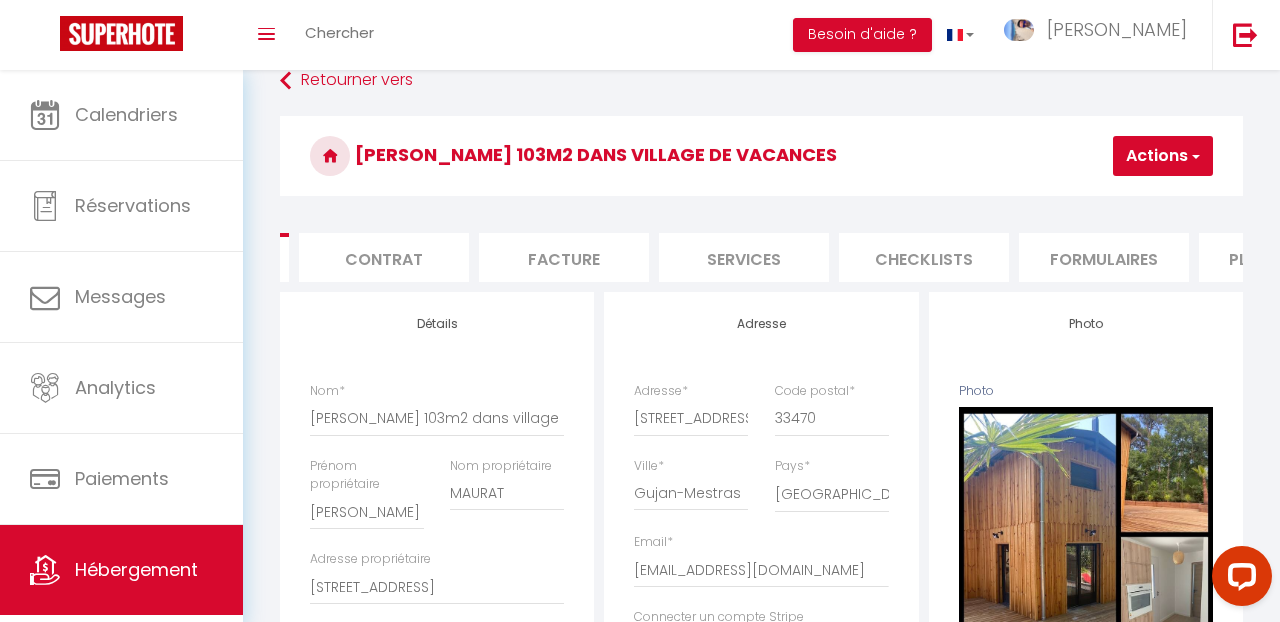 click on "Checklists" at bounding box center [924, 257] 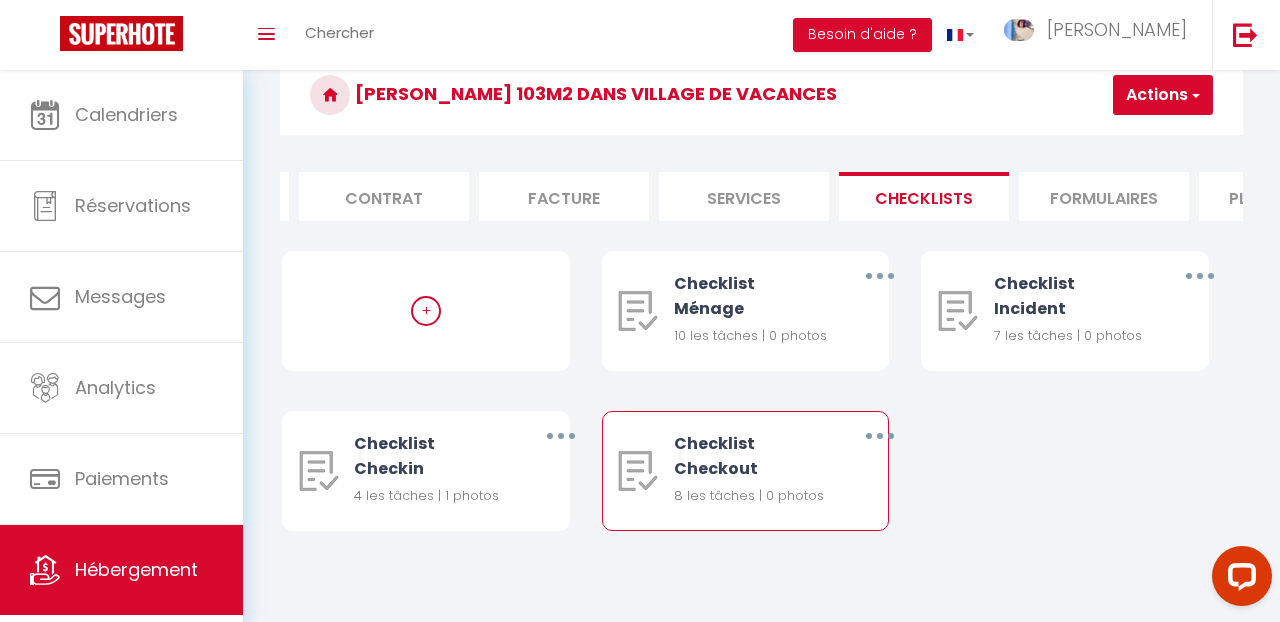scroll, scrollTop: 92, scrollLeft: 0, axis: vertical 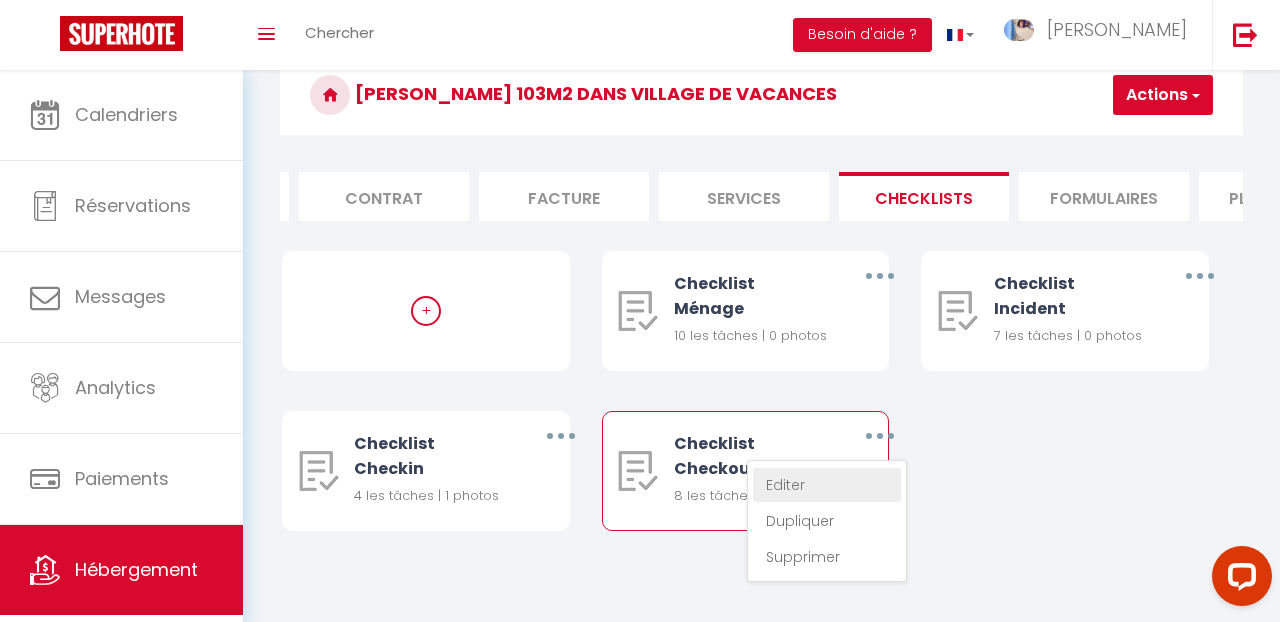 click on "Editer" at bounding box center [827, 485] 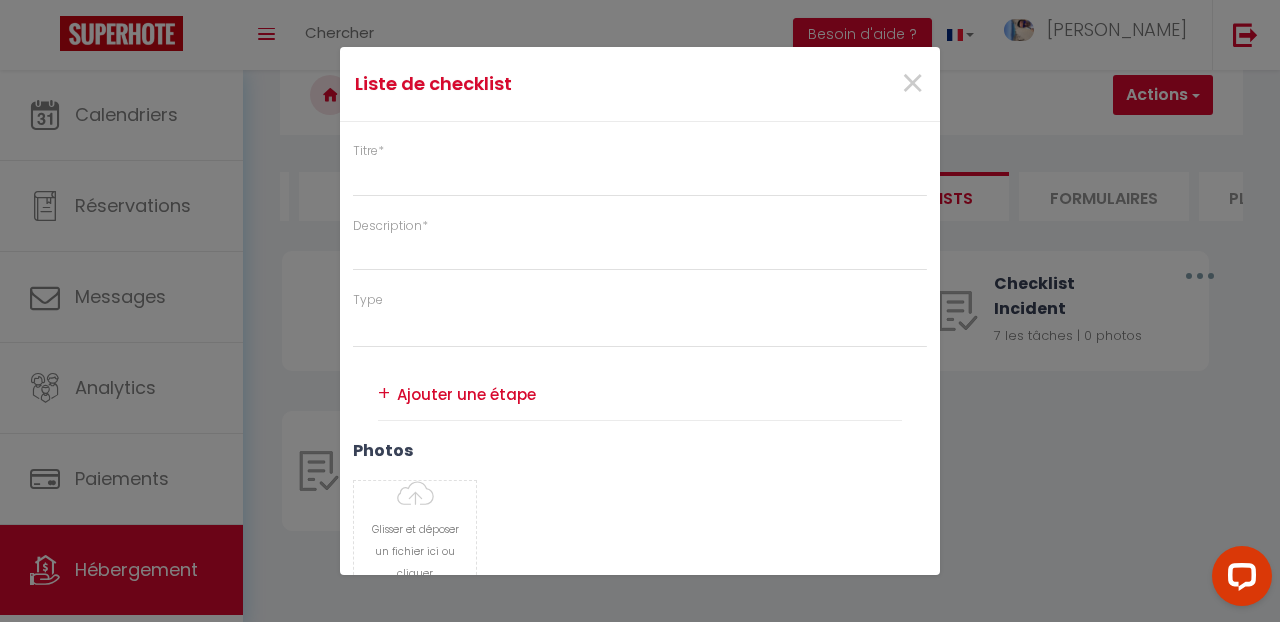 type on "Checklist Checkout" 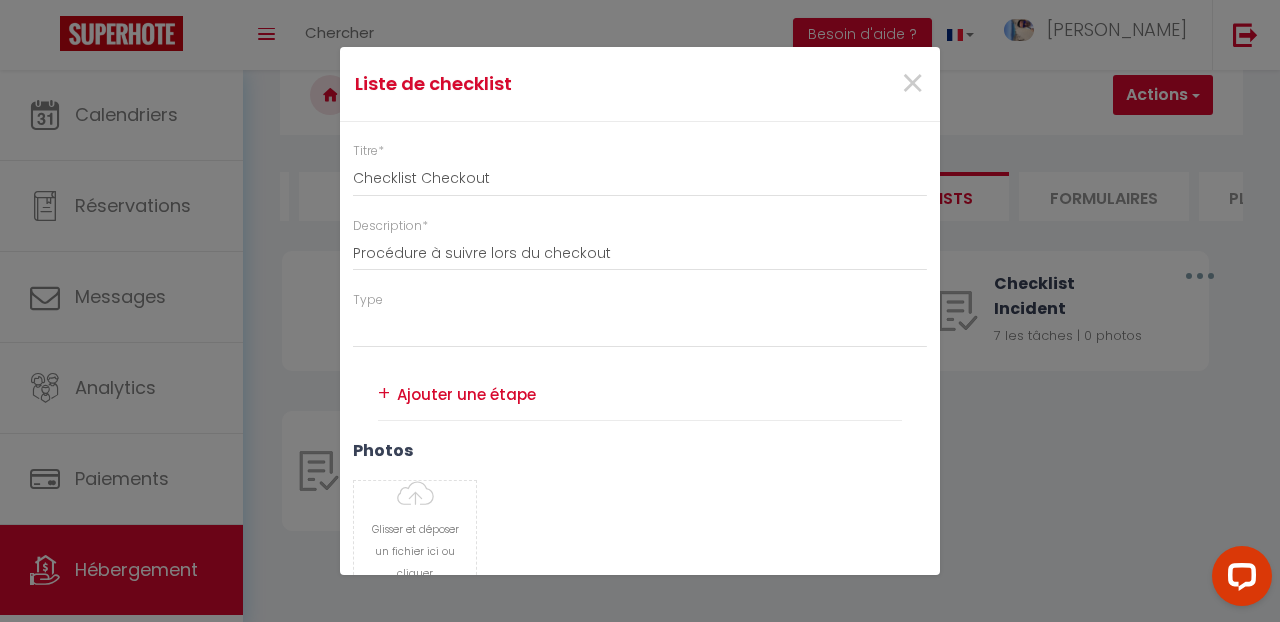 select on "4" 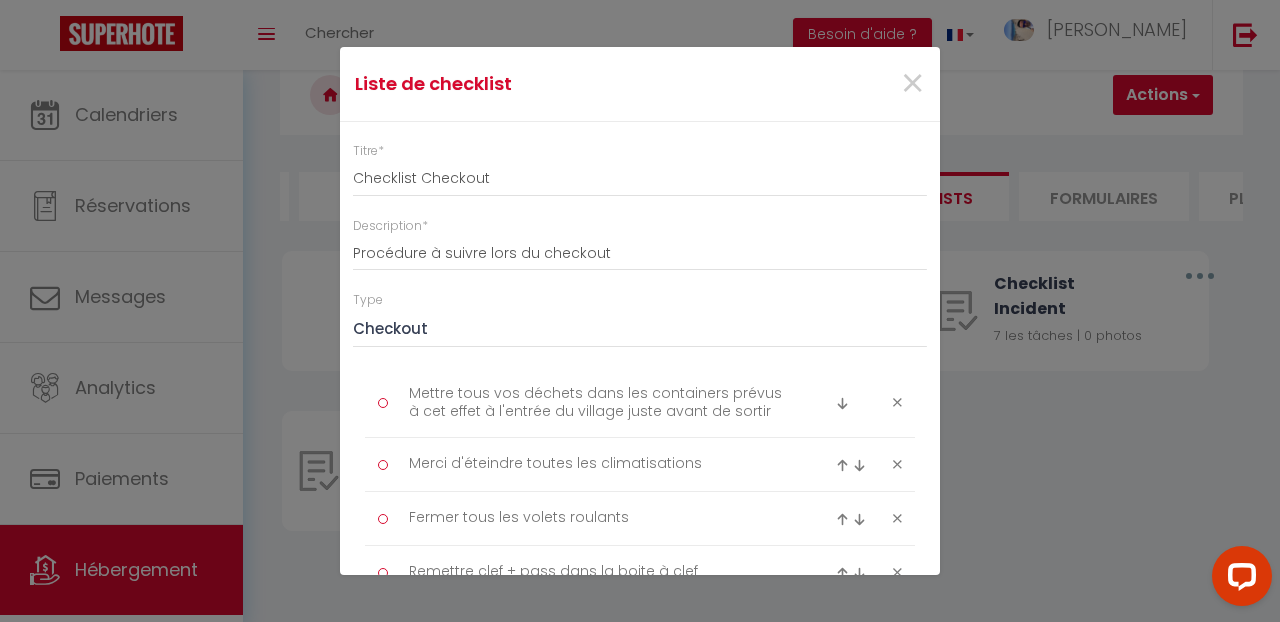 scroll, scrollTop: 0, scrollLeft: 0, axis: both 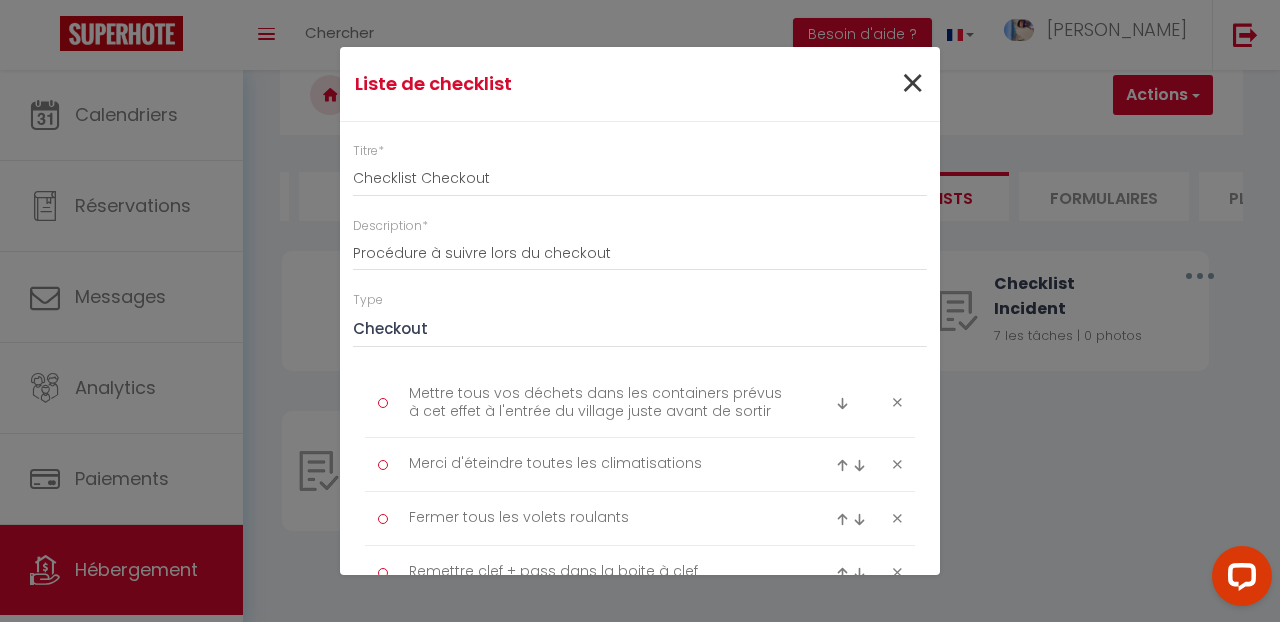 click on "×" at bounding box center [912, 84] 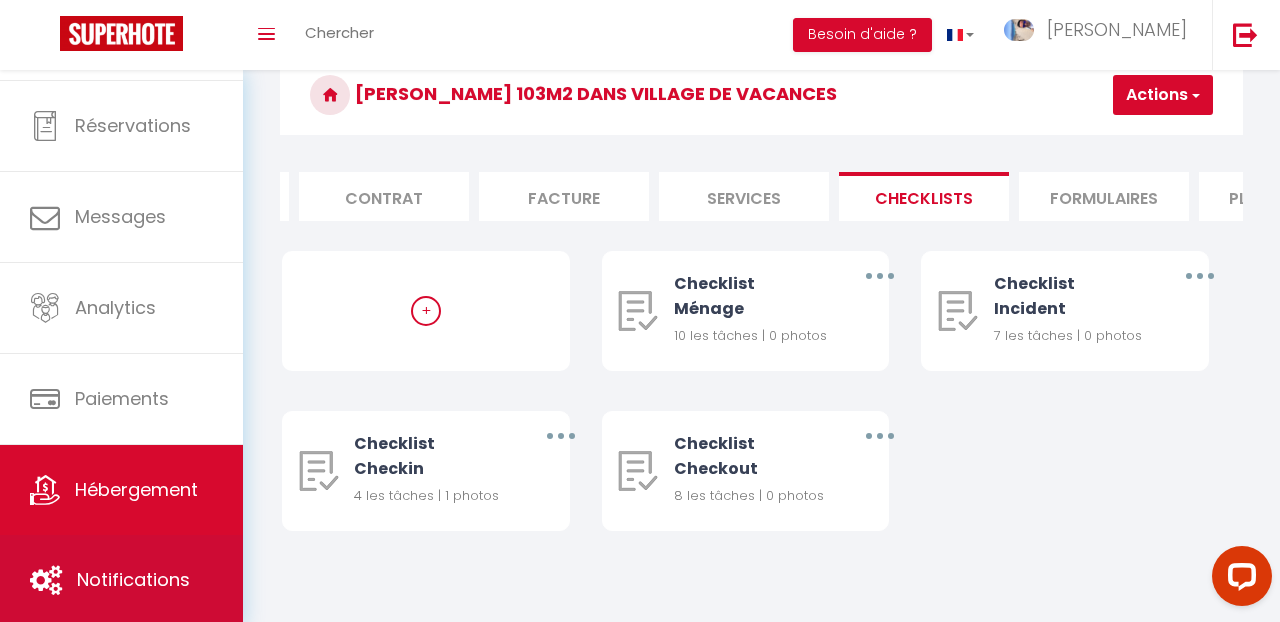 scroll, scrollTop: 80, scrollLeft: 0, axis: vertical 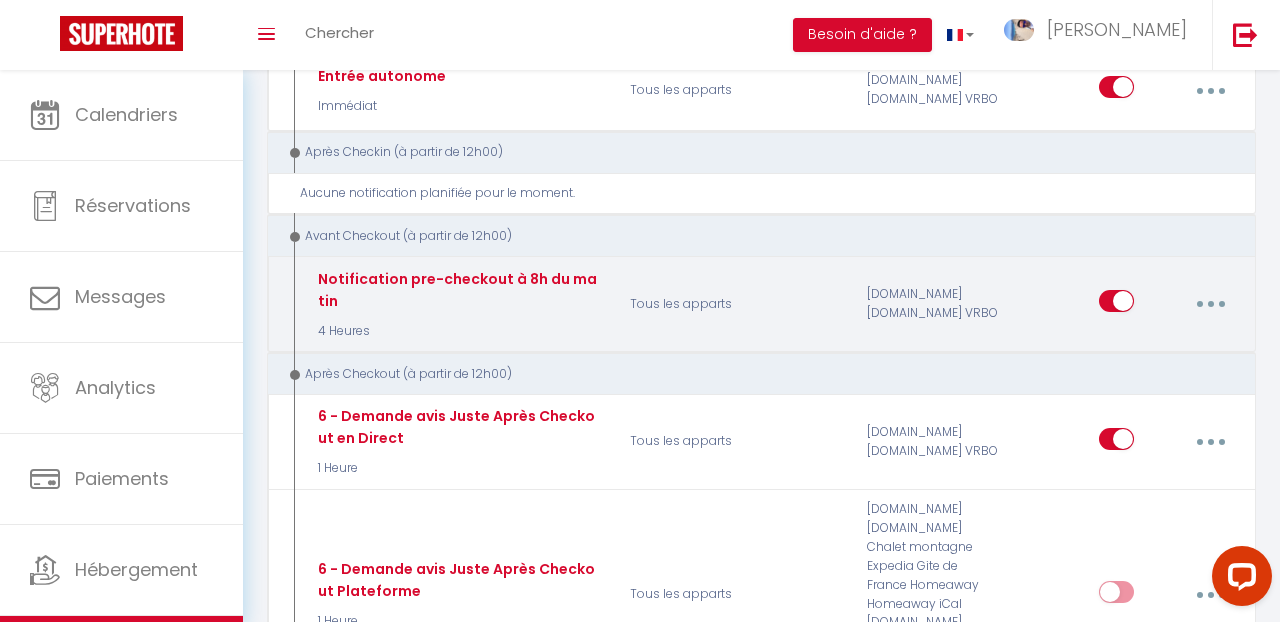 click at bounding box center [1210, 304] 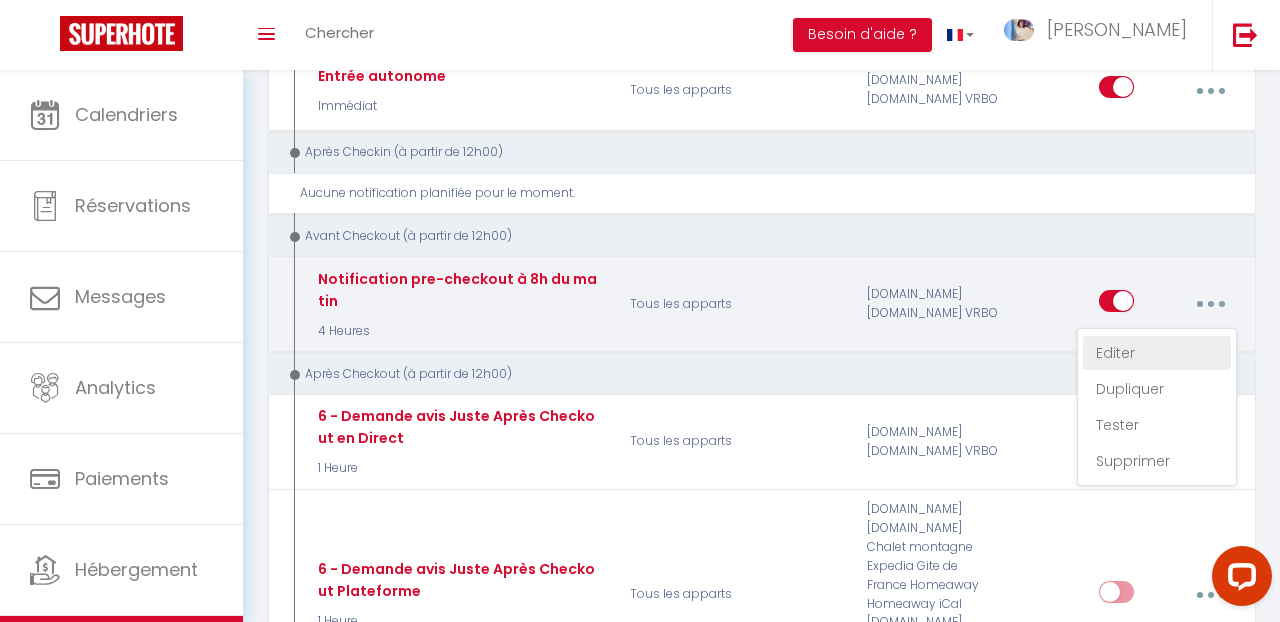 click on "Editer" at bounding box center [1157, 353] 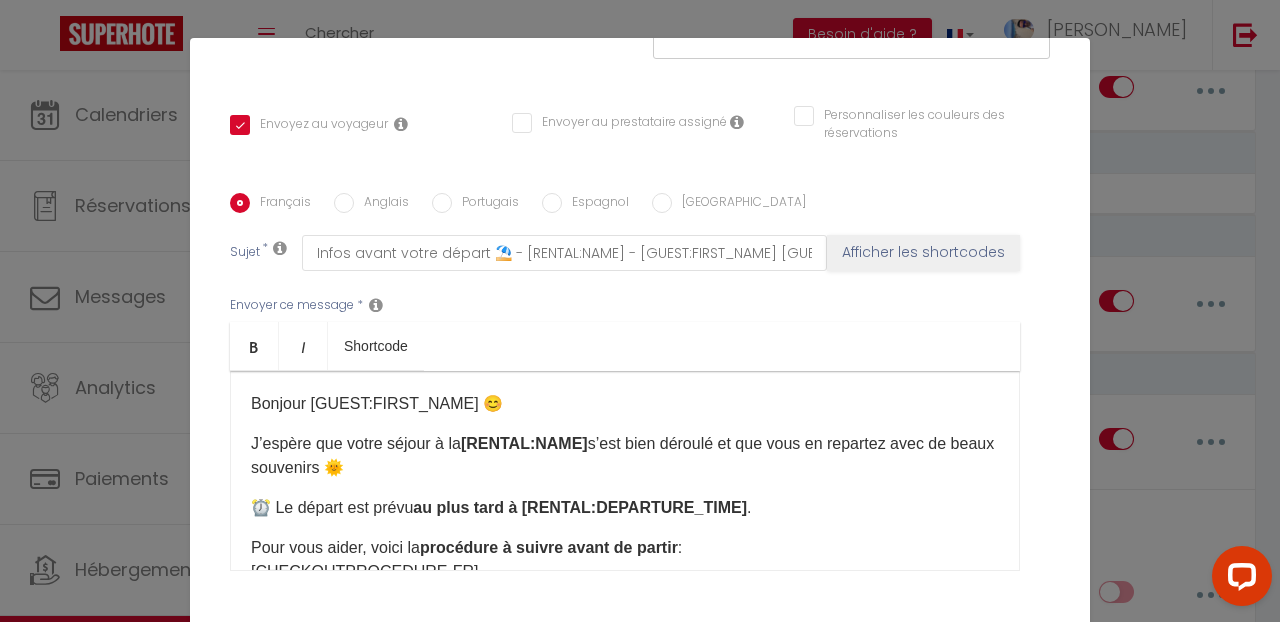 scroll, scrollTop: 441, scrollLeft: 0, axis: vertical 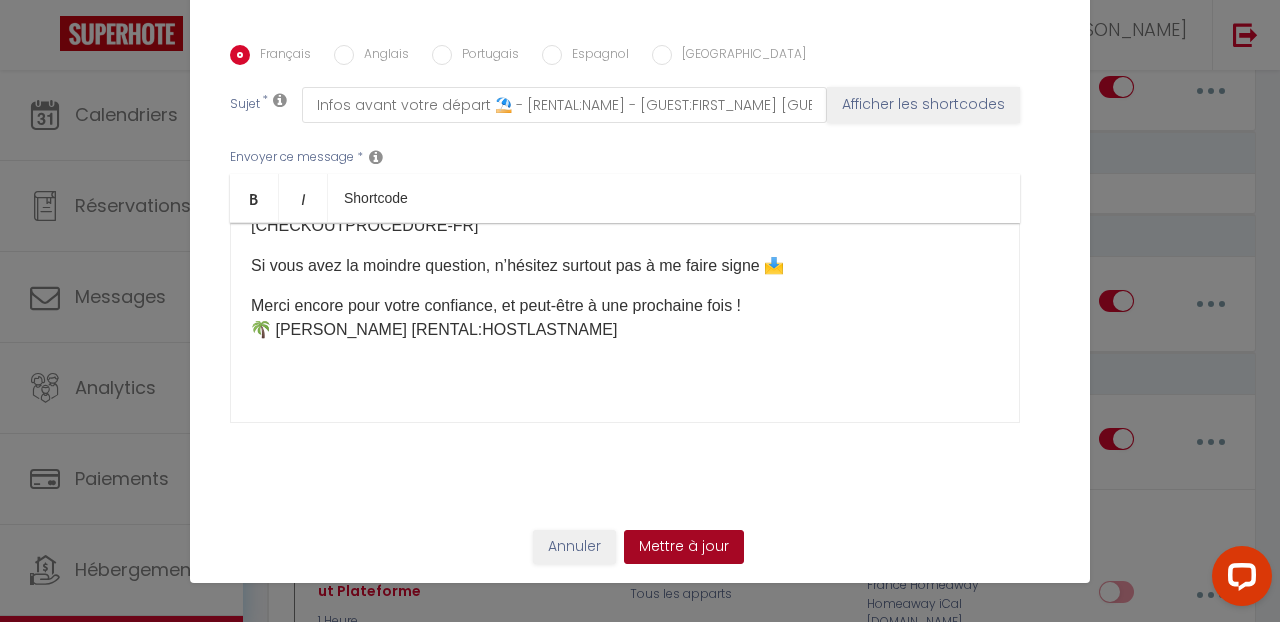 click on "Mettre à jour" at bounding box center [684, 547] 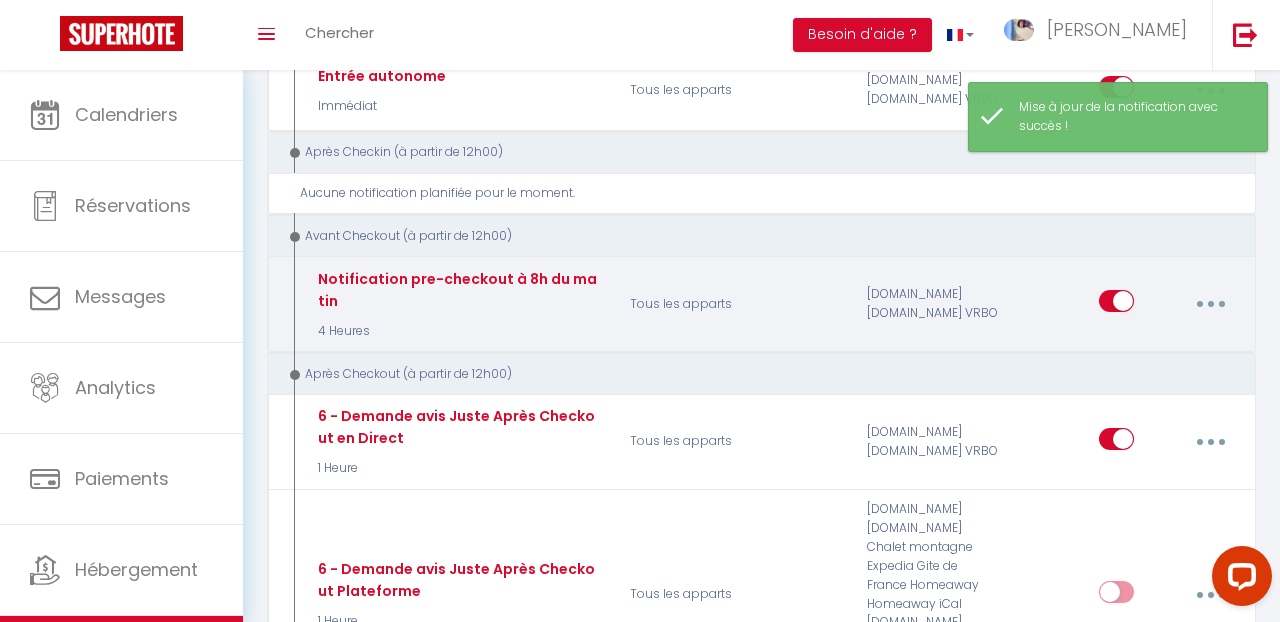 click at bounding box center (1210, 304) 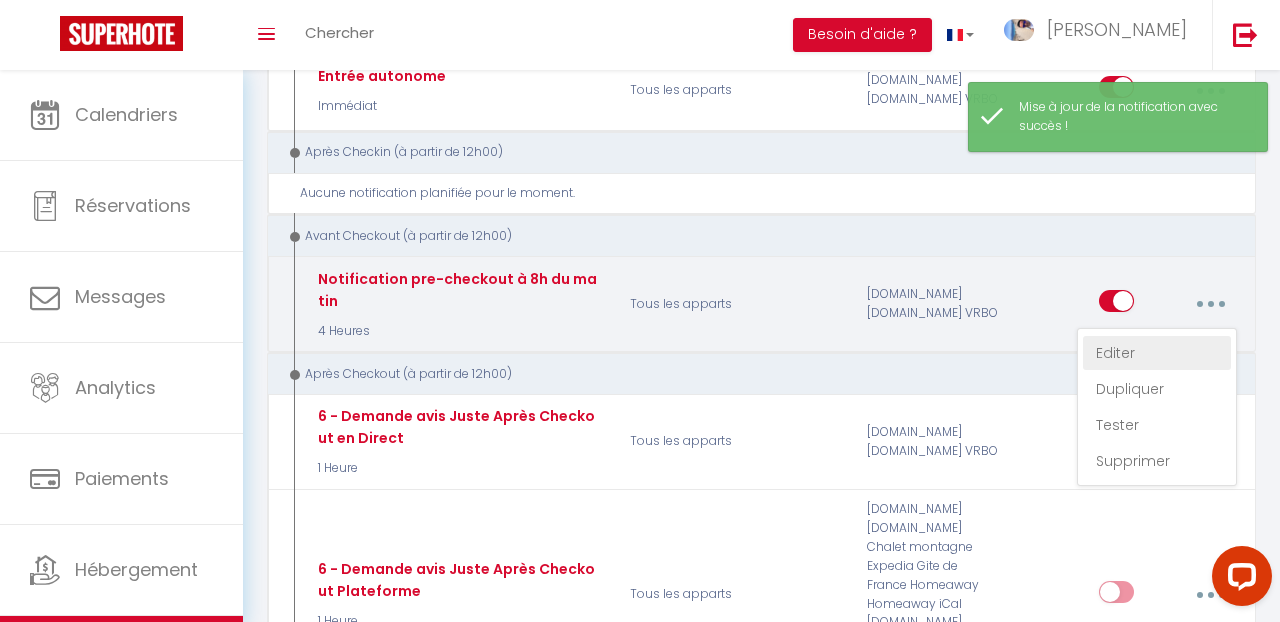 click on "Editer" at bounding box center (1157, 353) 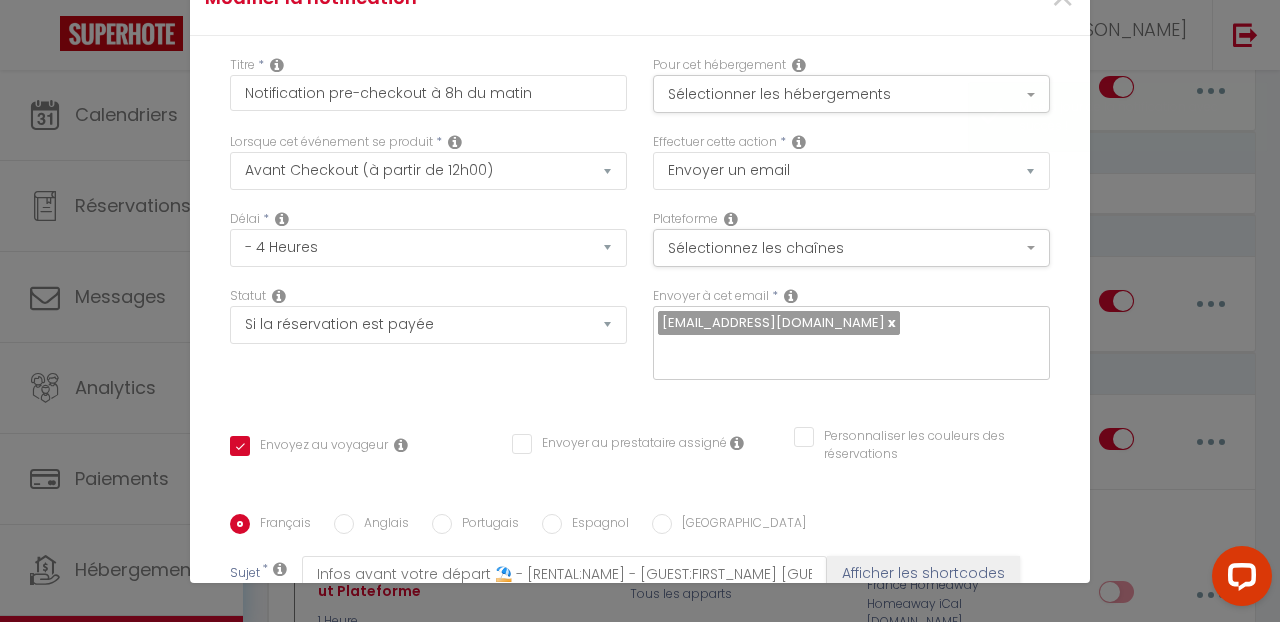scroll, scrollTop: 0, scrollLeft: 0, axis: both 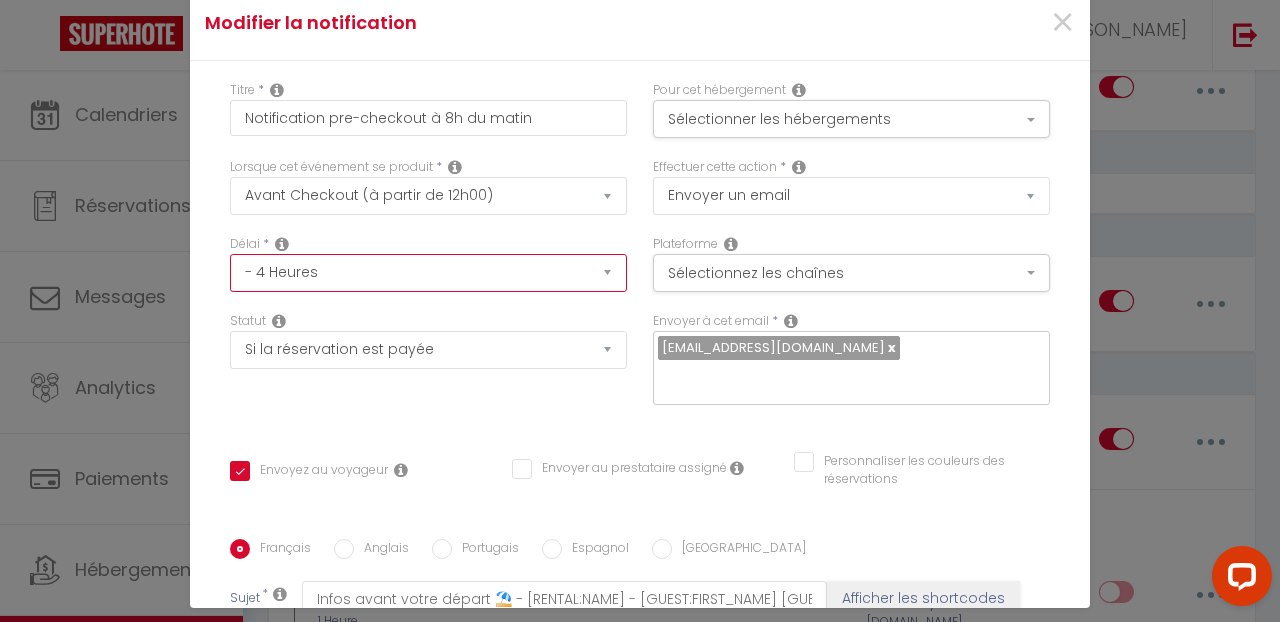 select on "18 Heures" 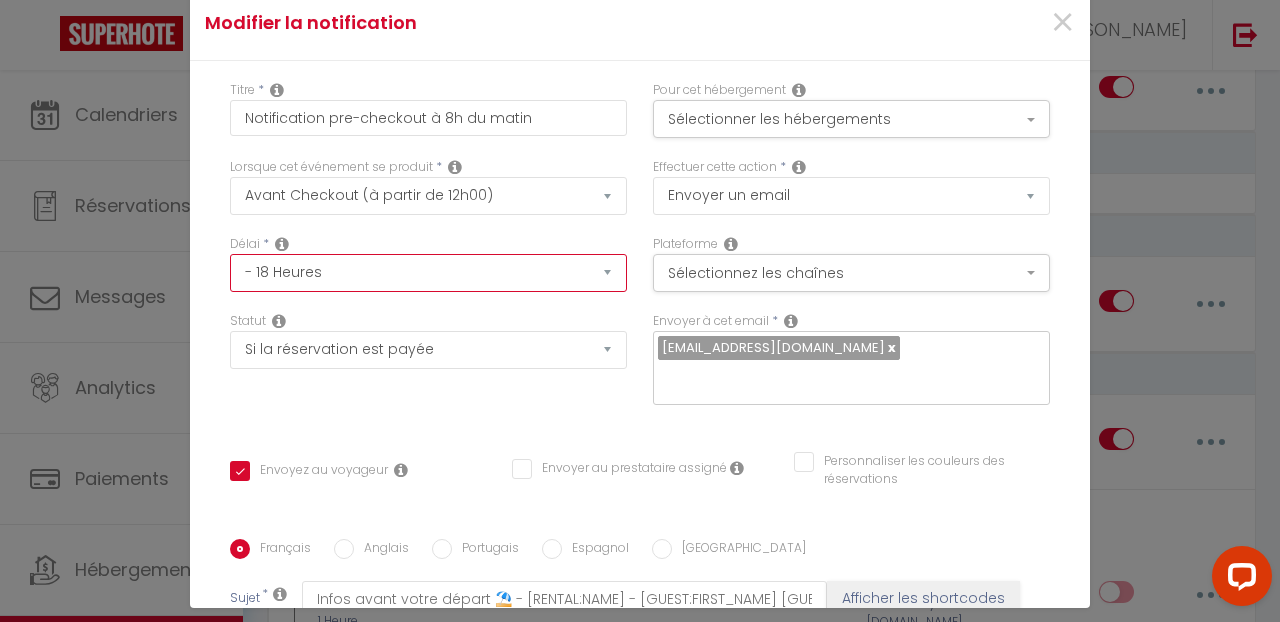 checkbox on "true" 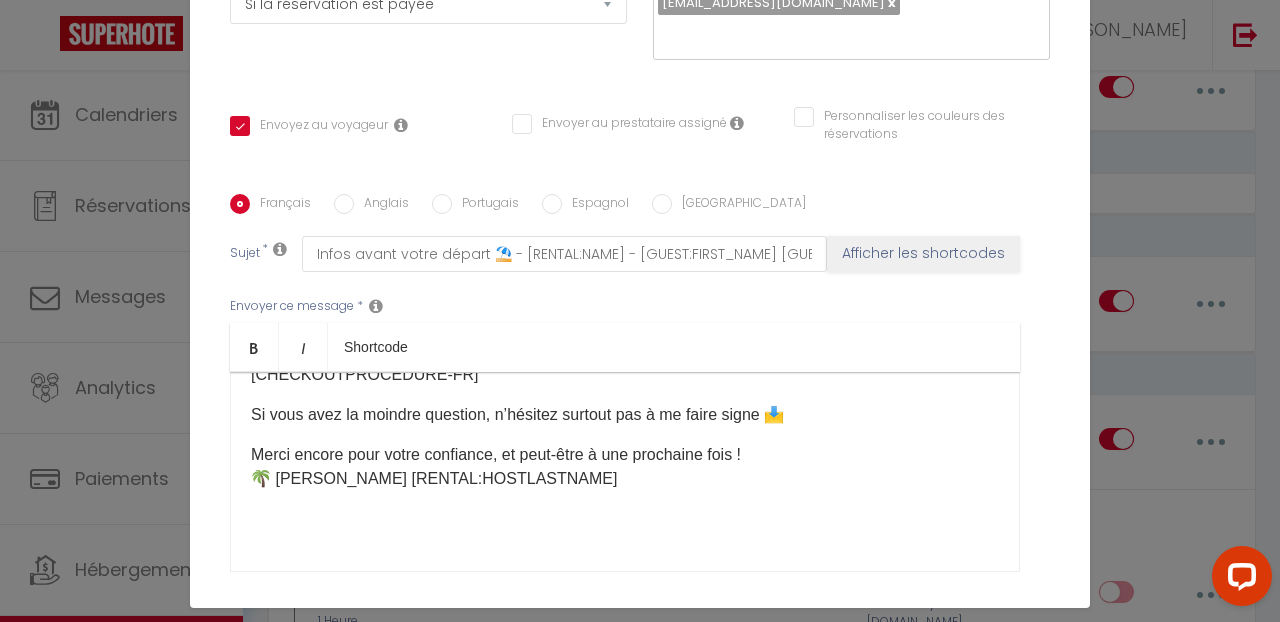 scroll, scrollTop: 347, scrollLeft: 0, axis: vertical 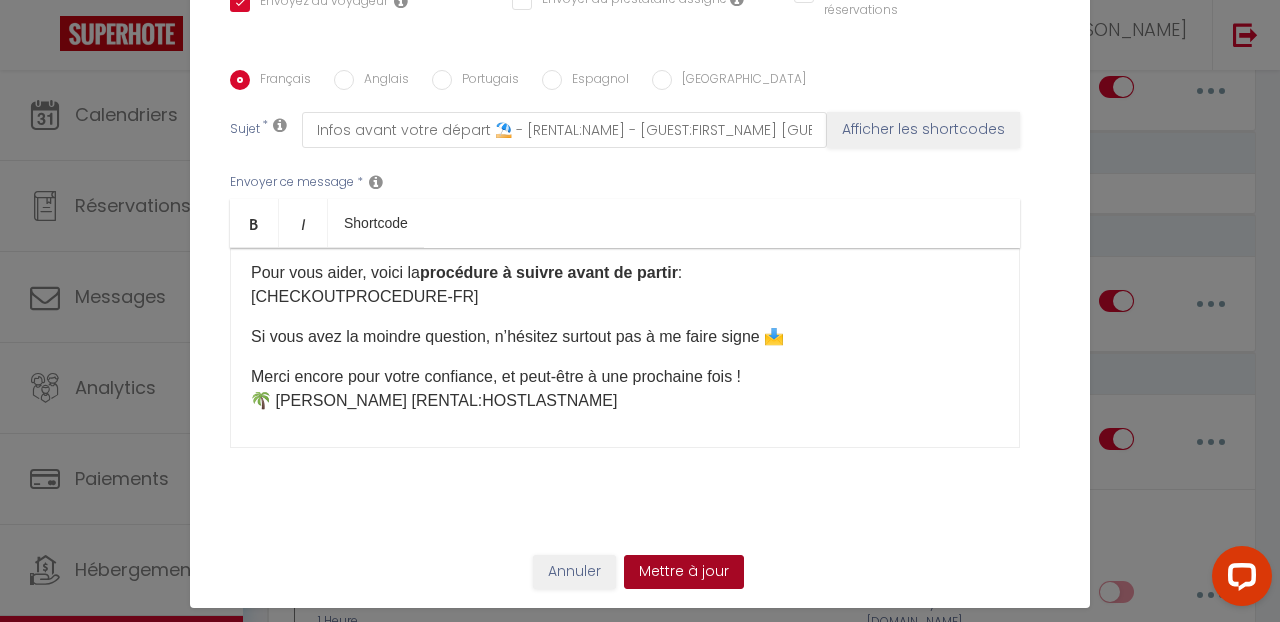 click on "Mettre à jour" at bounding box center (684, 572) 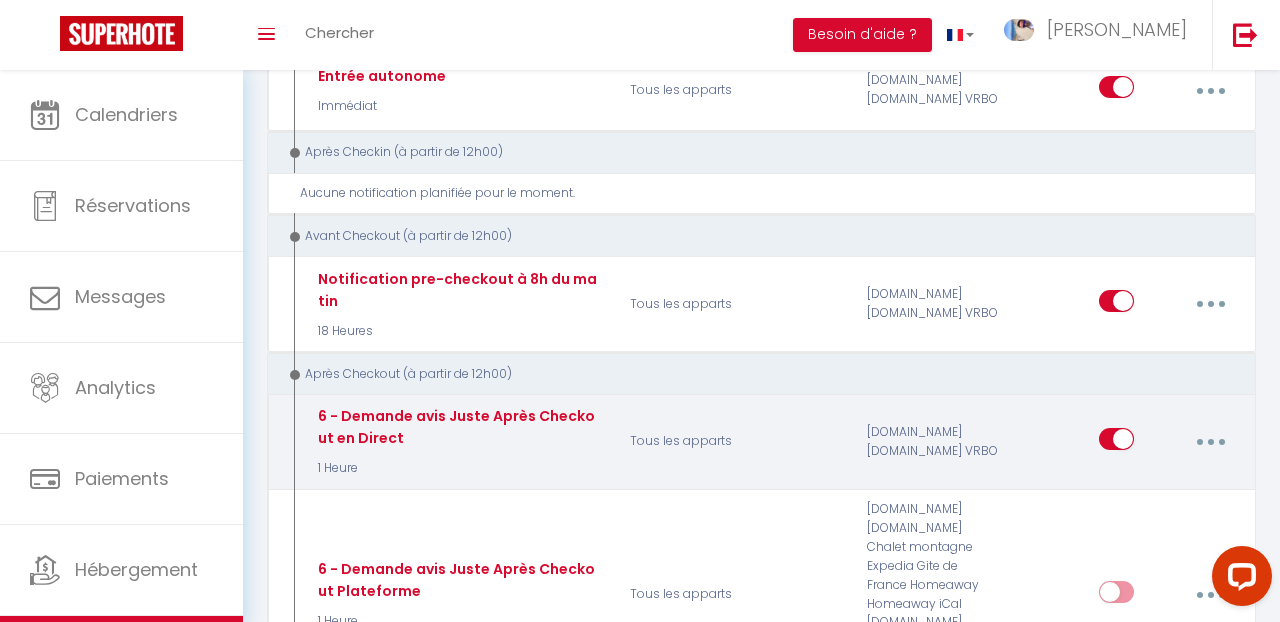 click on "Tous les apparts" at bounding box center [736, 441] 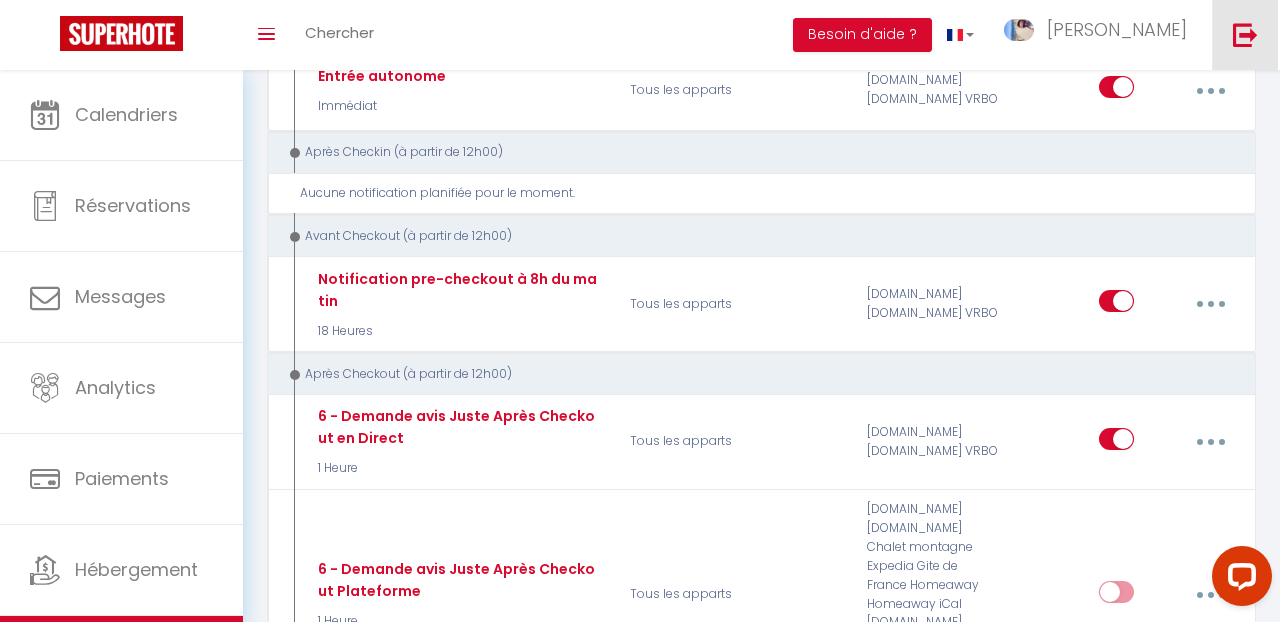 click at bounding box center (1245, 35) 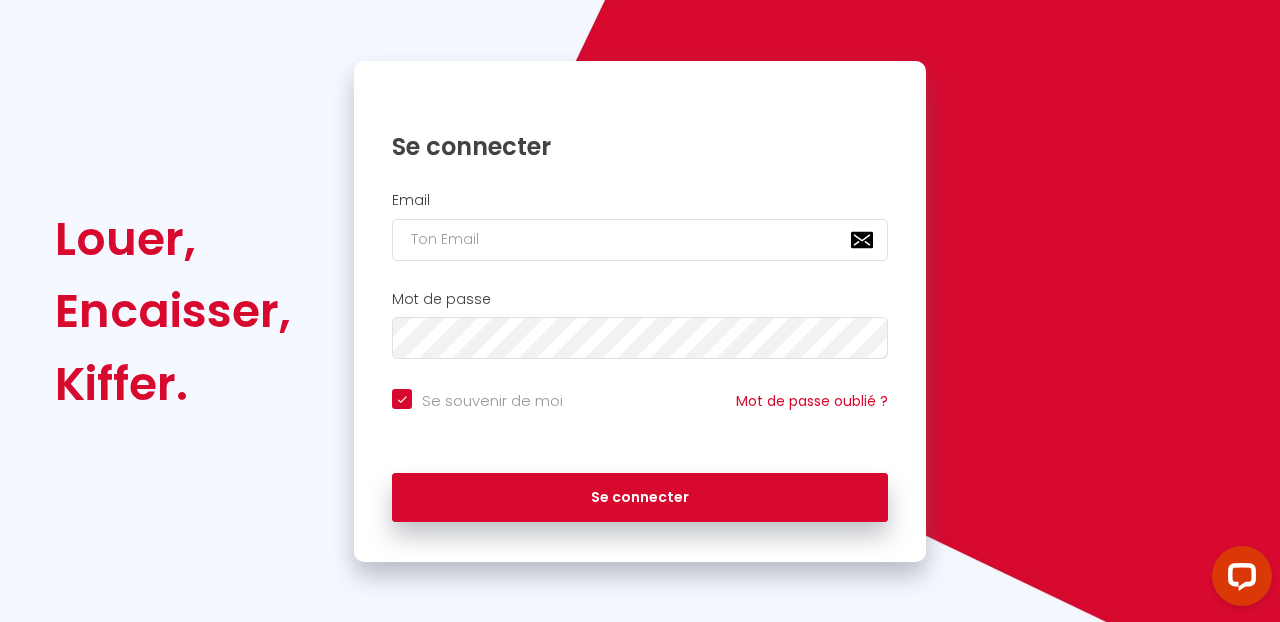 checkbox on "true" 